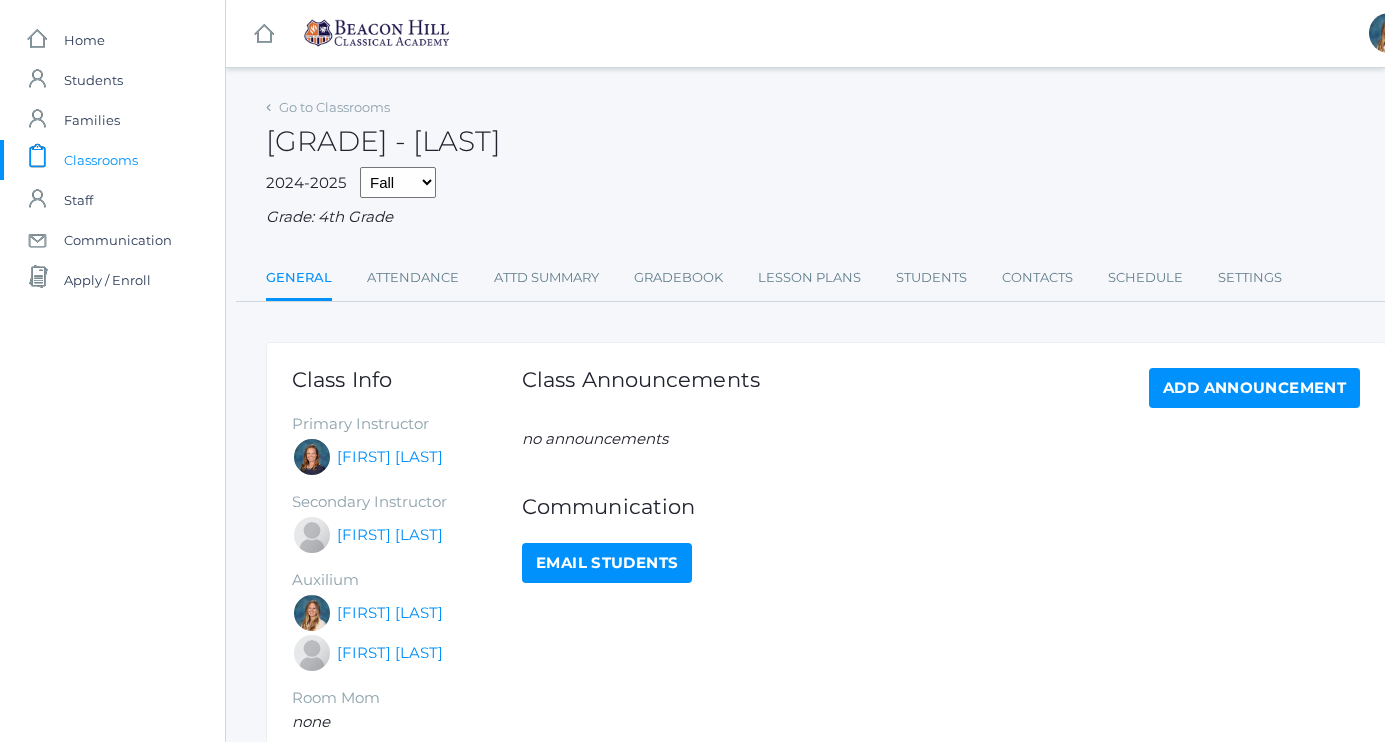 scroll, scrollTop: 0, scrollLeft: 0, axis: both 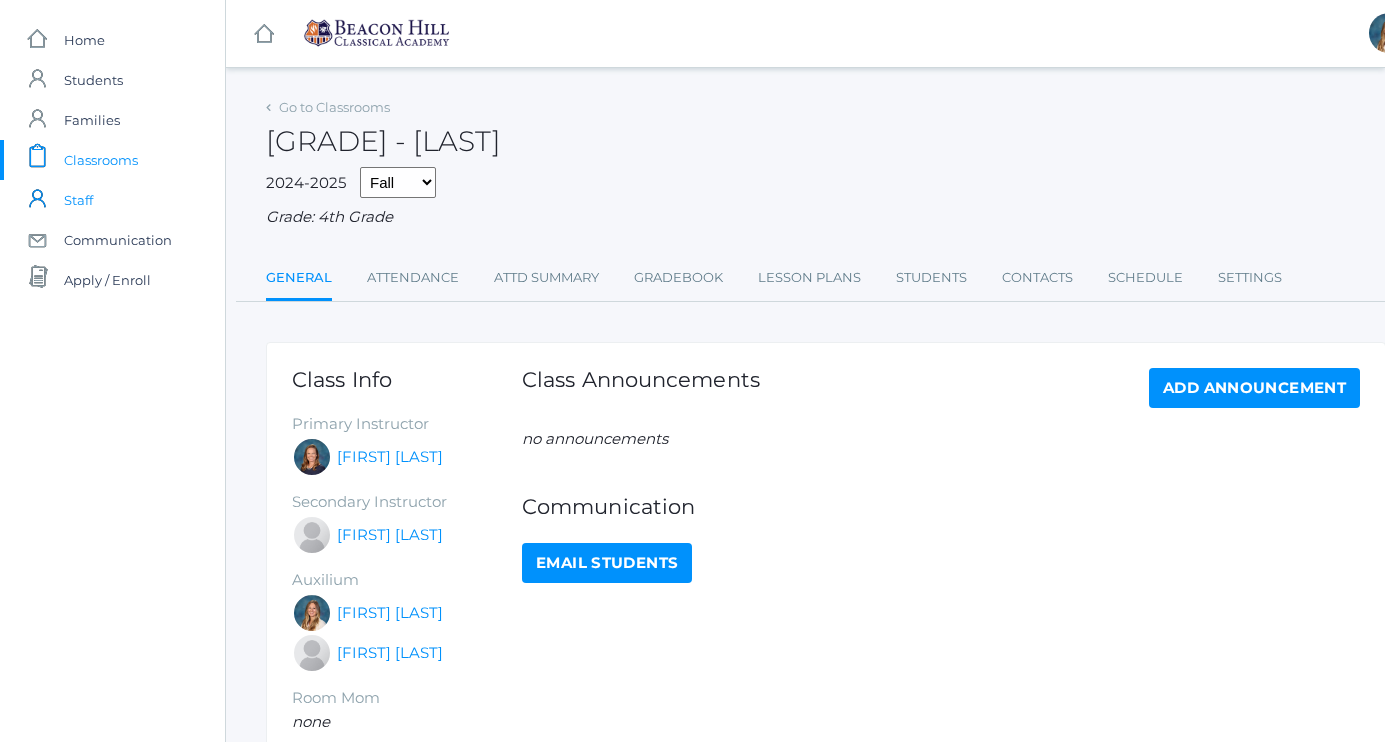 click on "Staff" at bounding box center [78, 200] 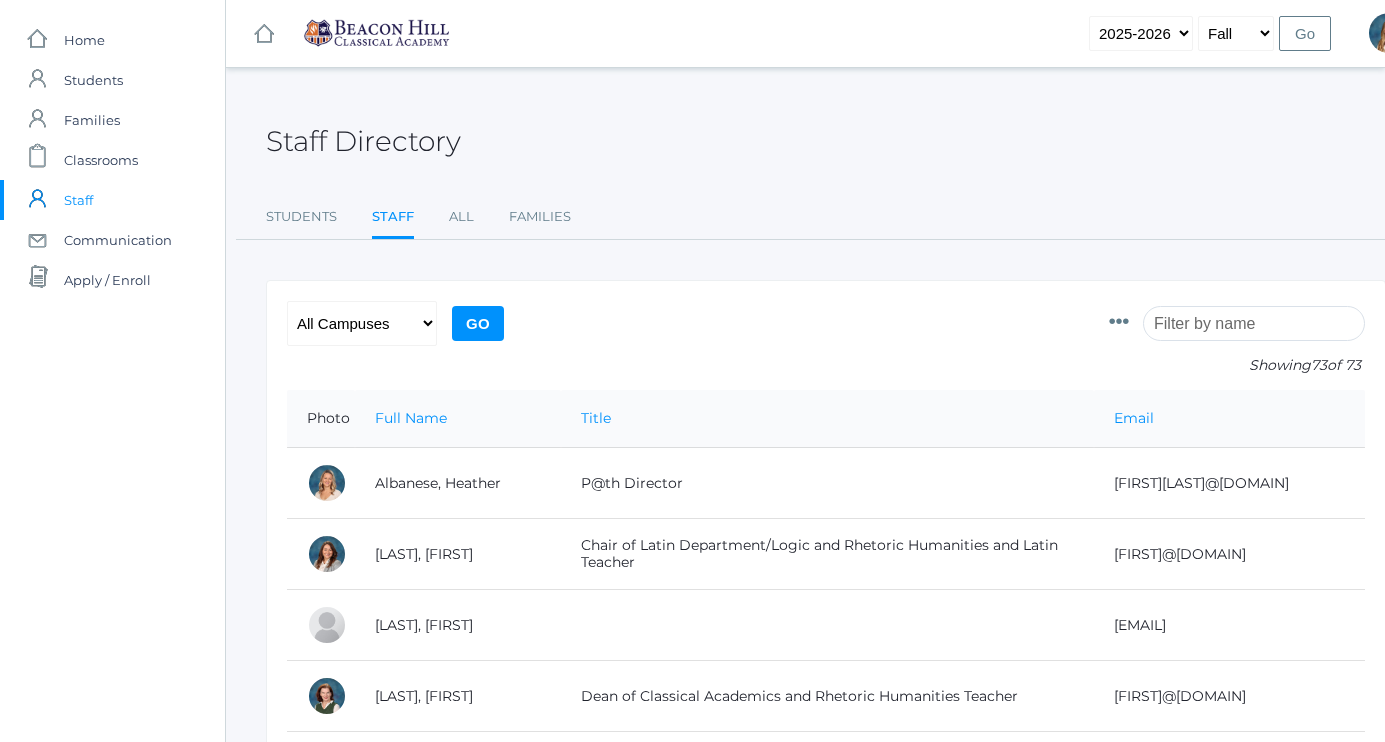 click at bounding box center [1254, 323] 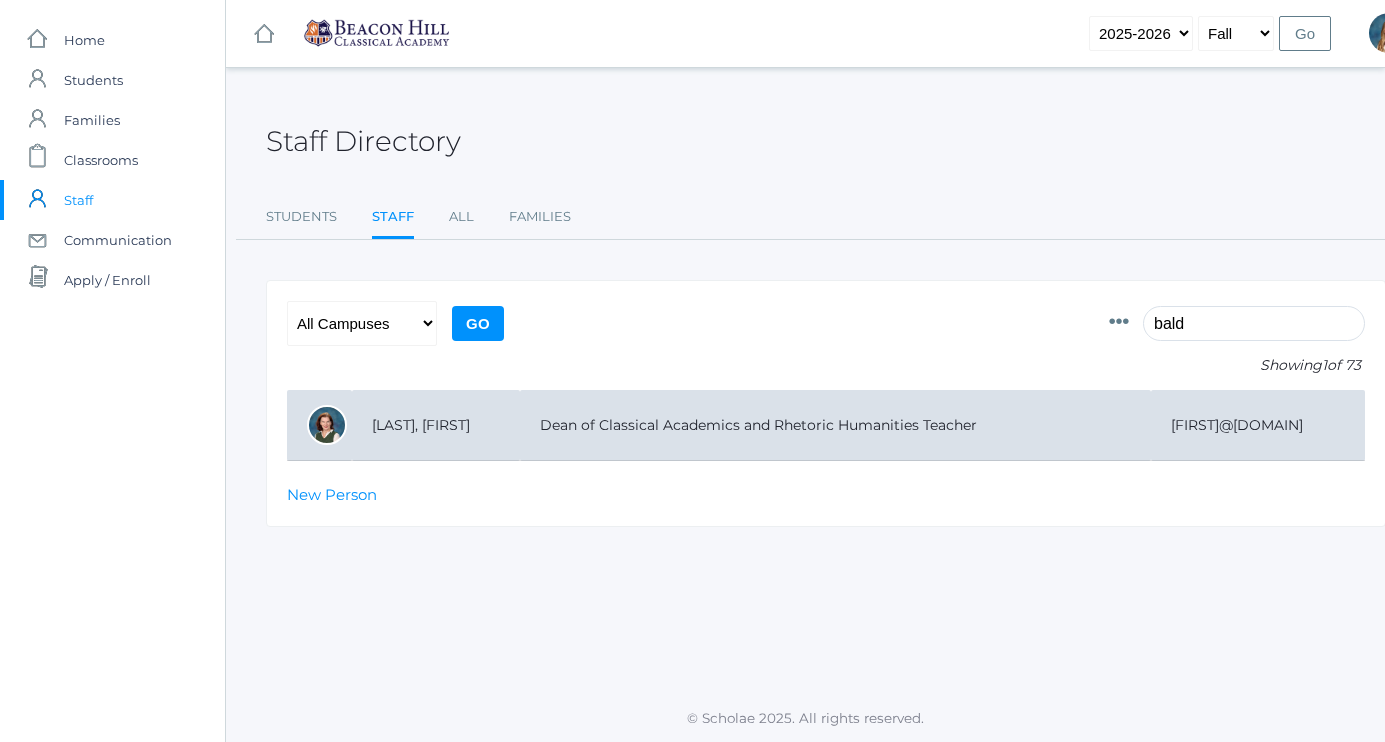 click on "[LAST], [FIRST]" at bounding box center (436, 425) 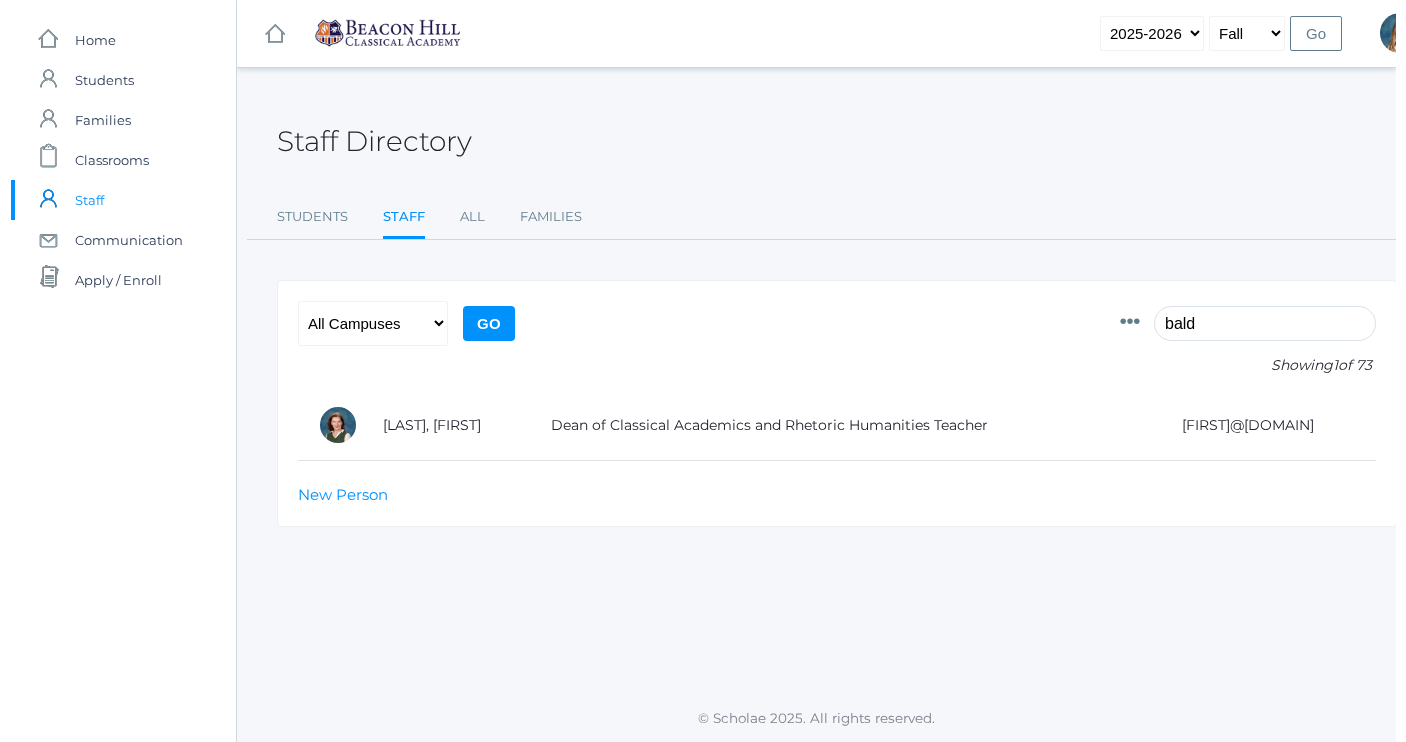 scroll, scrollTop: 0, scrollLeft: 0, axis: both 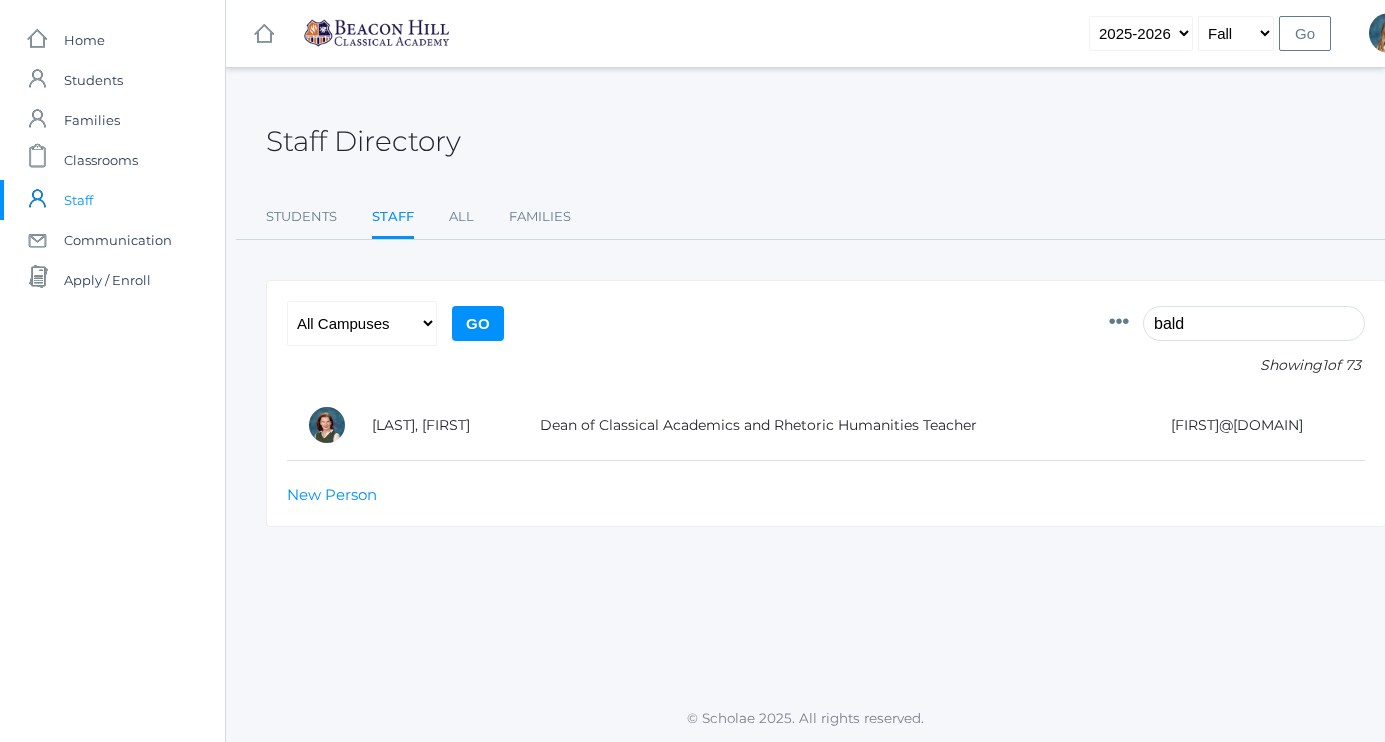 click on "bald" at bounding box center [1254, 323] 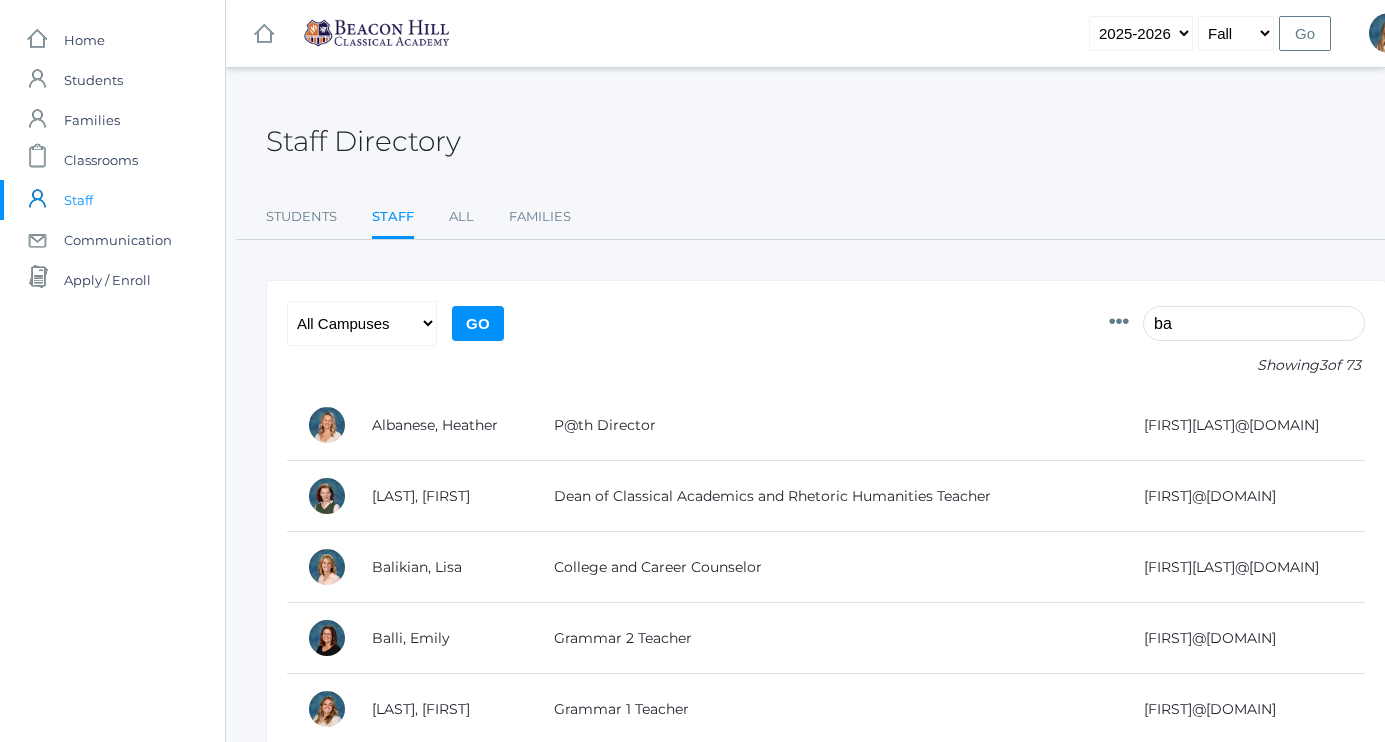 type on "b" 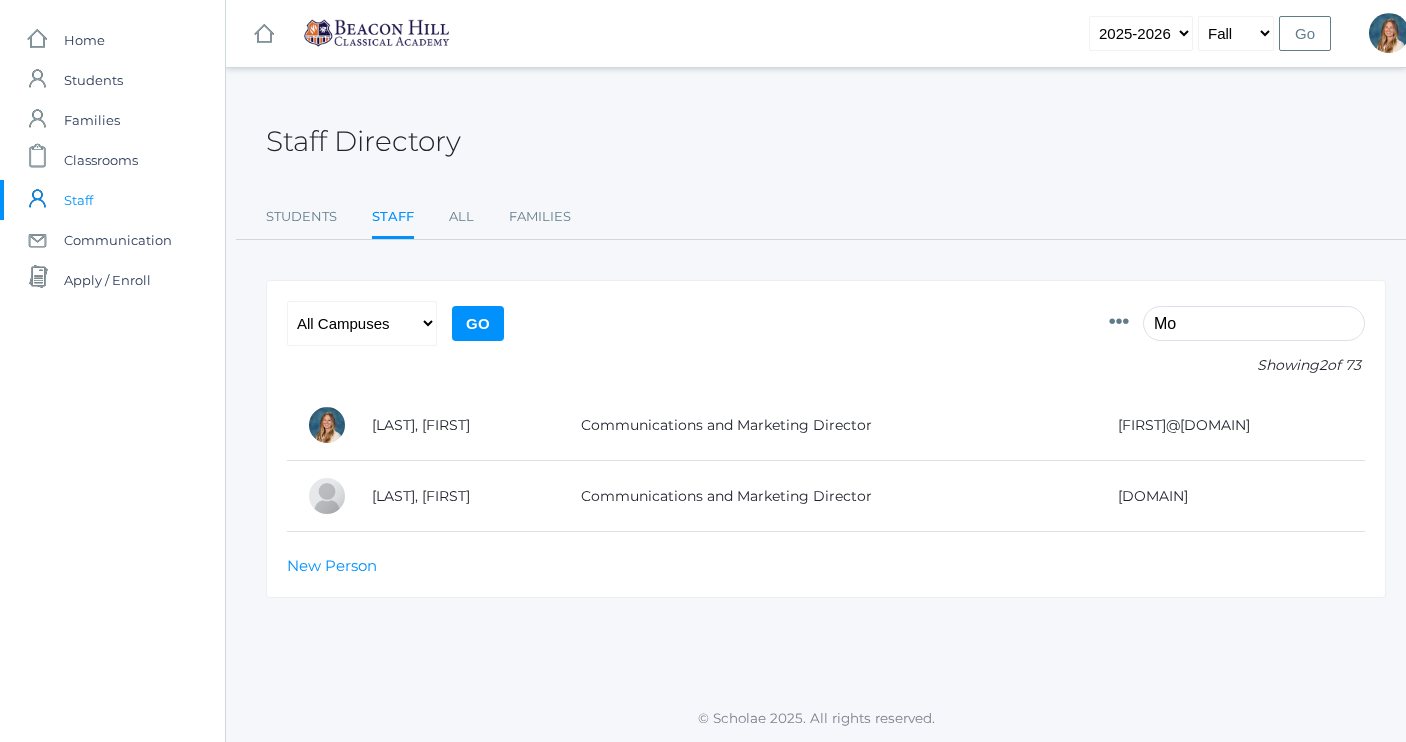 type on "M" 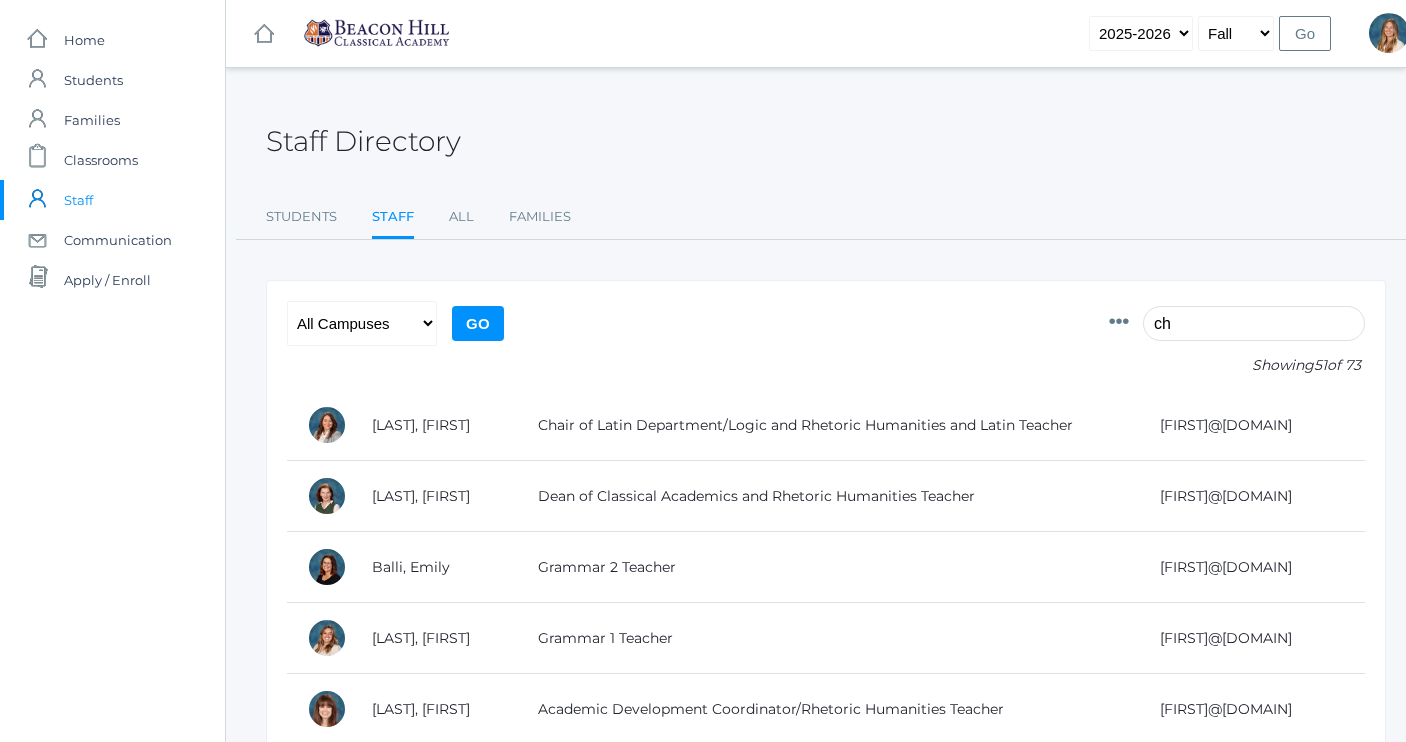 type on "c" 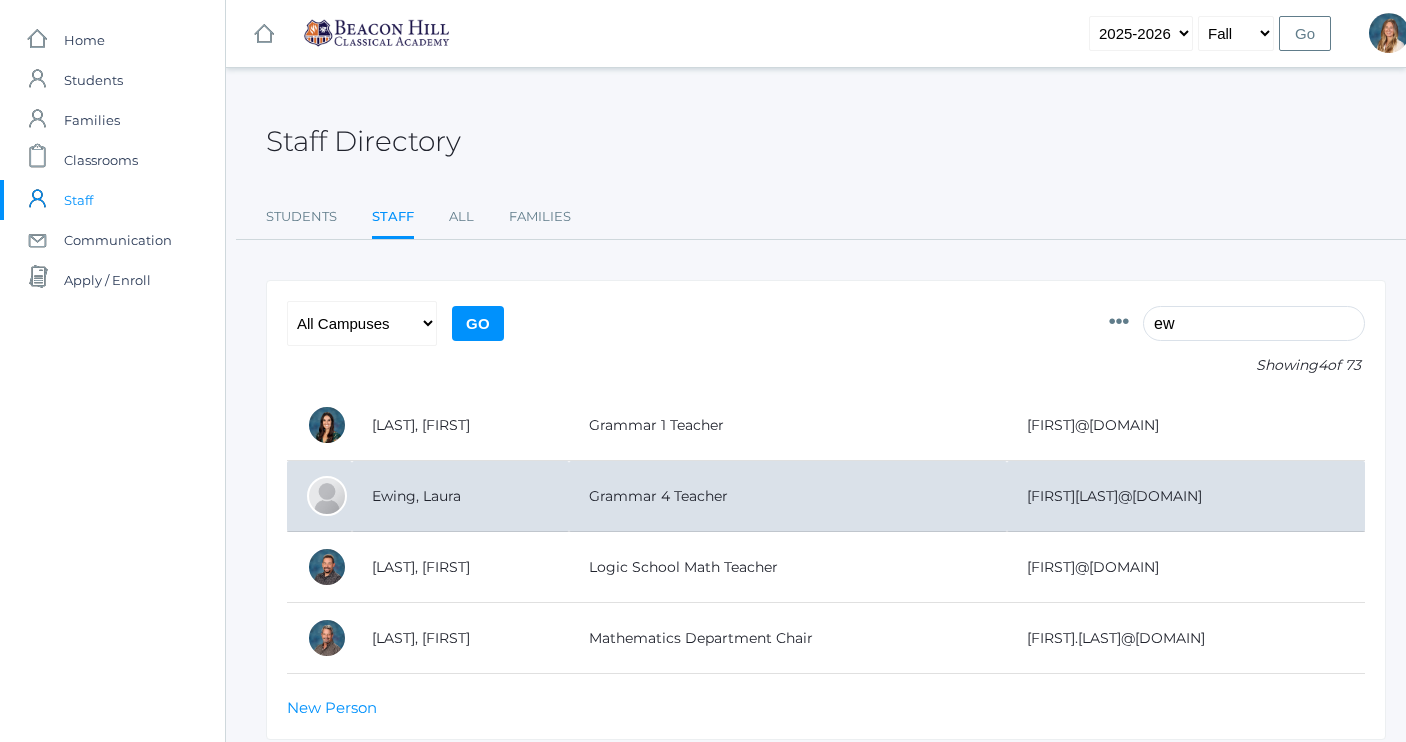 type on "ew" 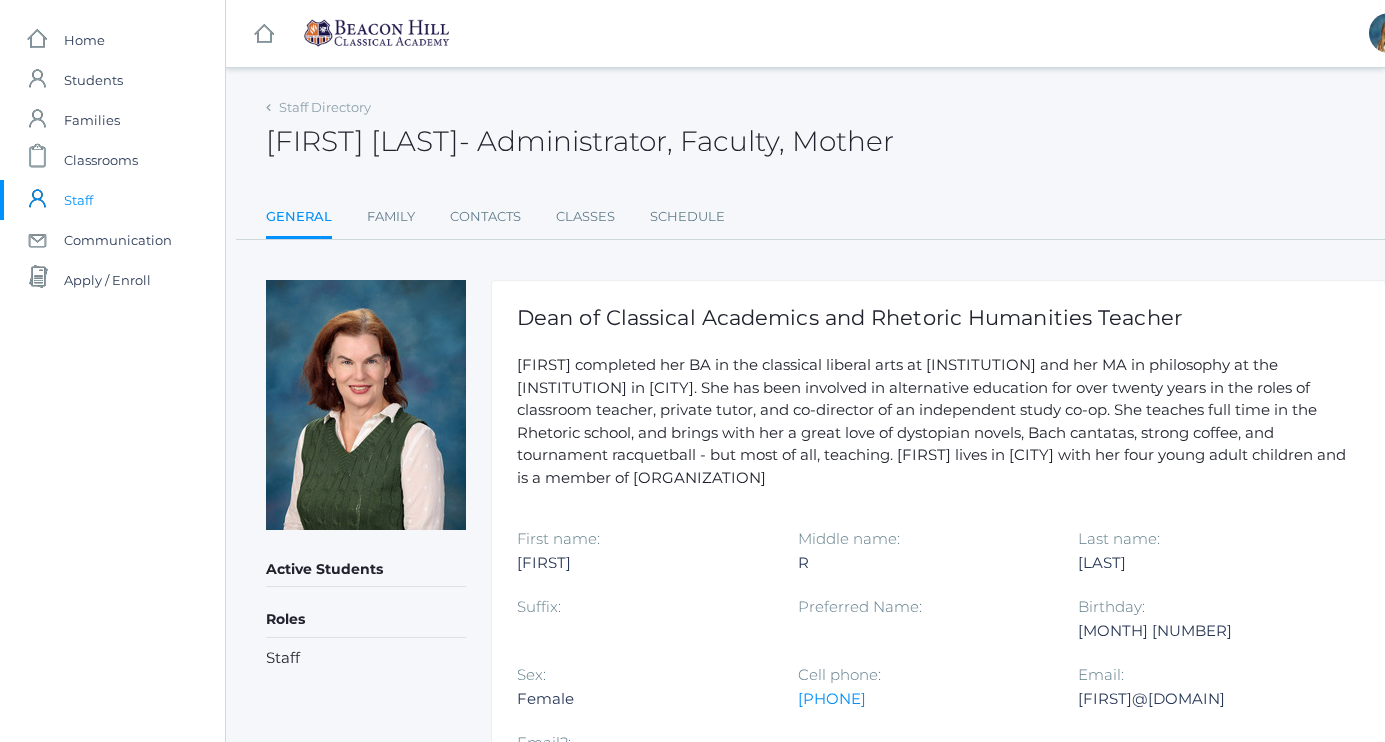 scroll, scrollTop: 0, scrollLeft: 0, axis: both 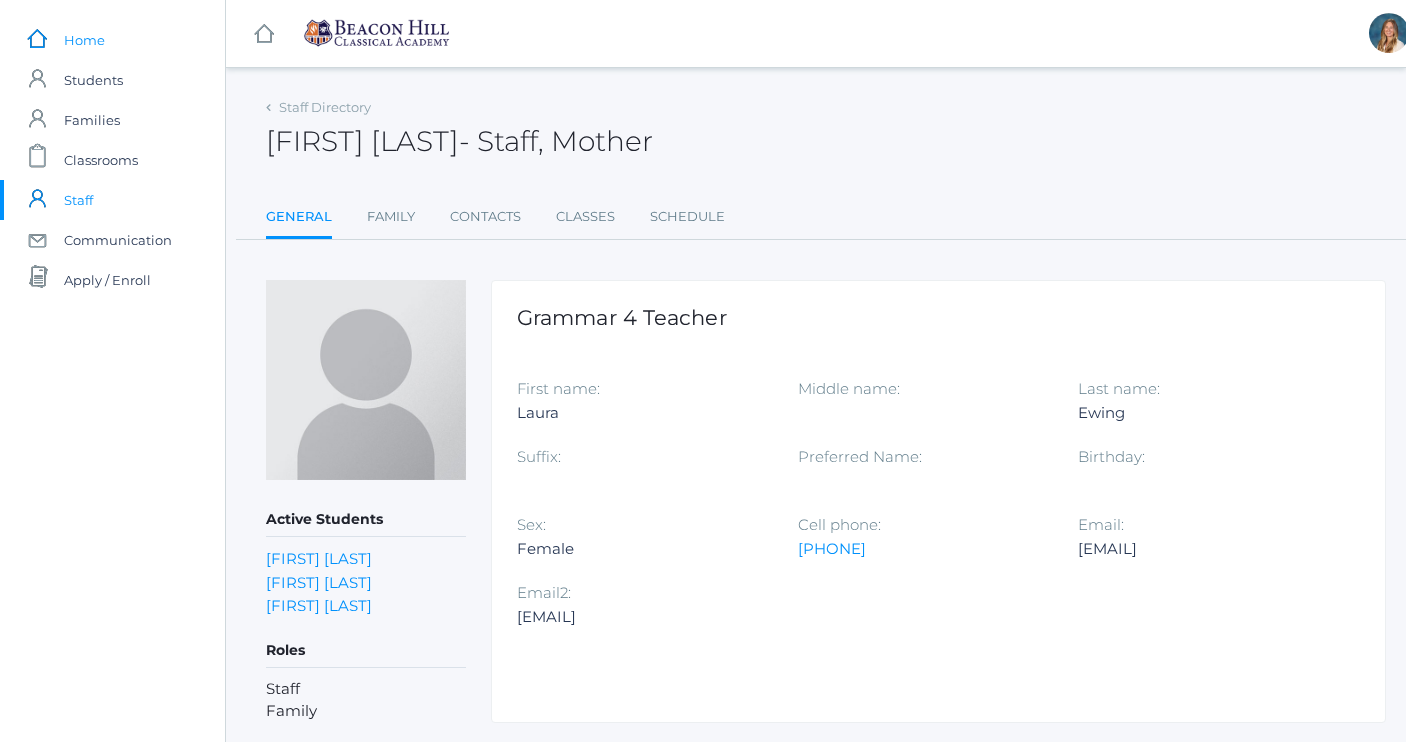 click on "Home" at bounding box center [84, 40] 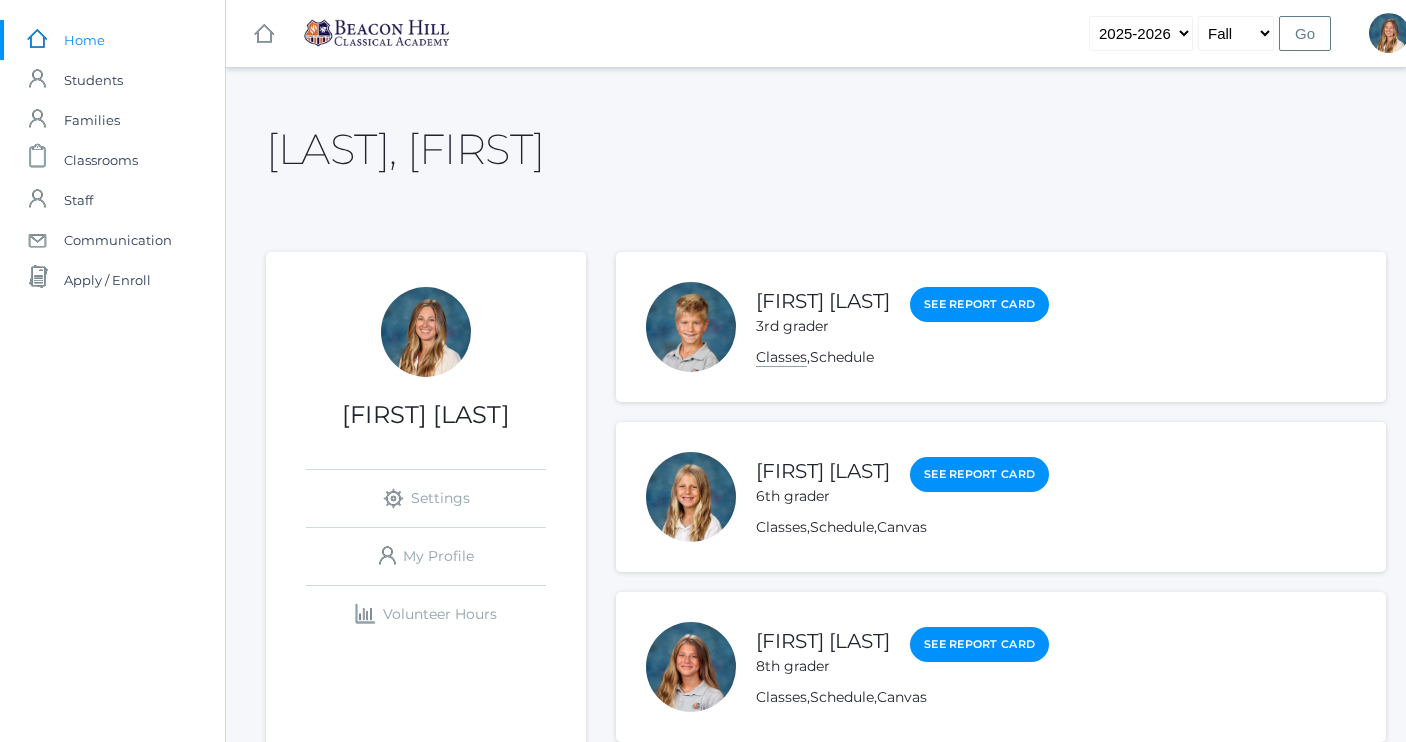click on "Classes" at bounding box center [781, 357] 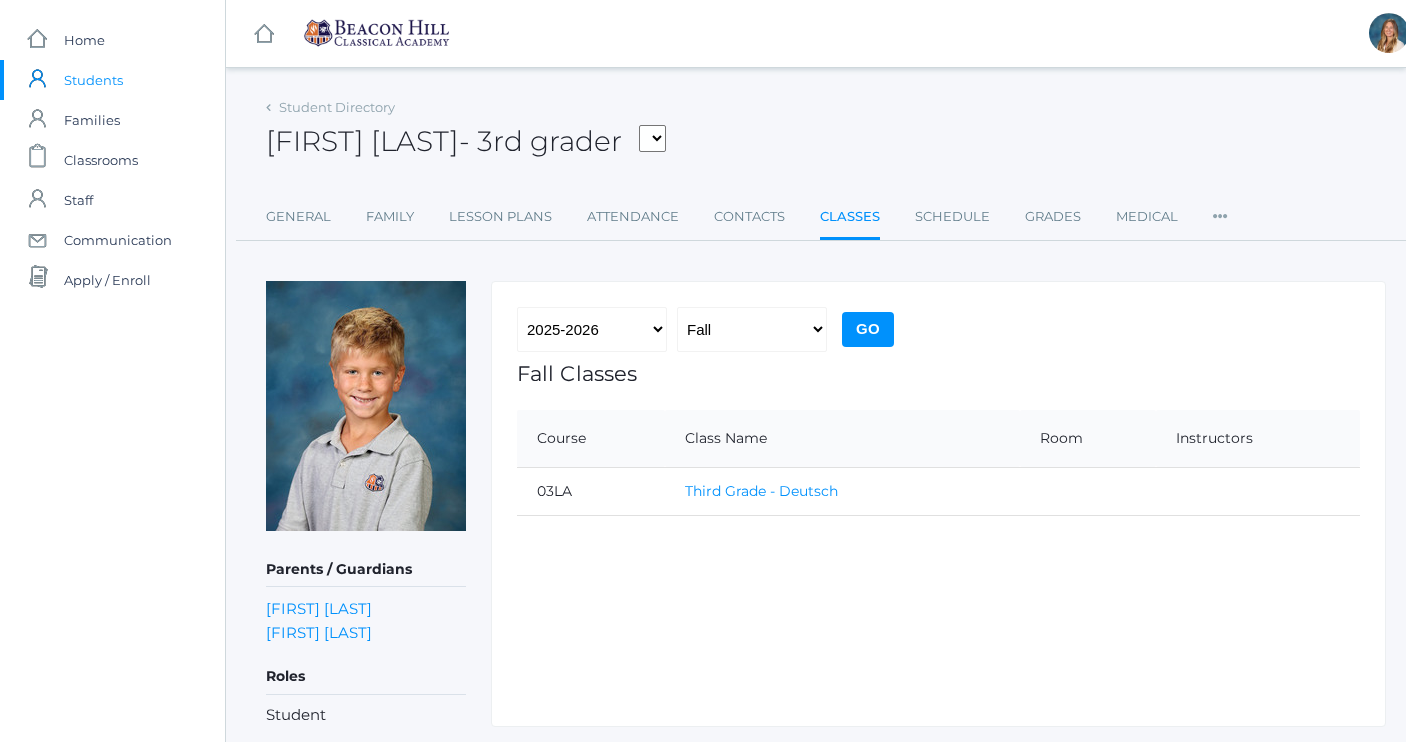 click on "Third Grade - Deutsch" at bounding box center [761, 491] 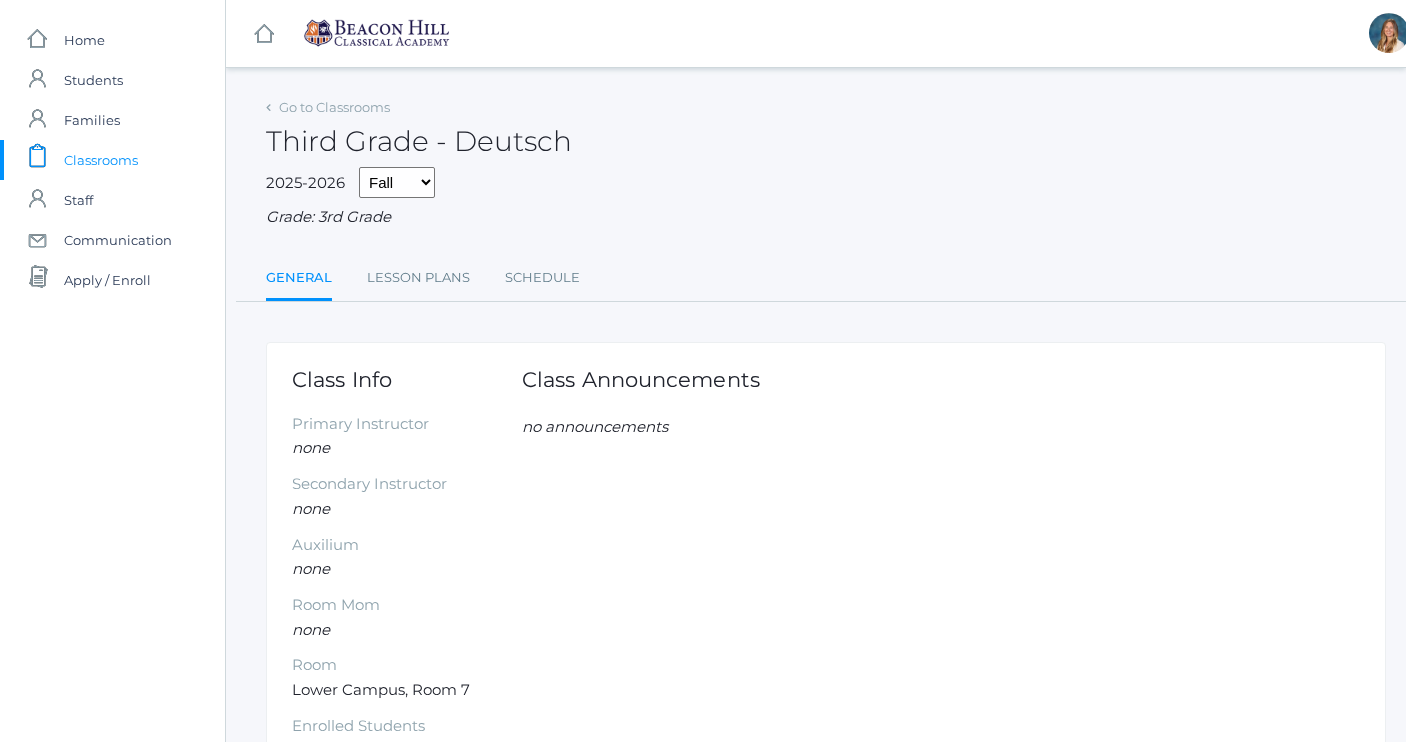 scroll, scrollTop: 0, scrollLeft: 0, axis: both 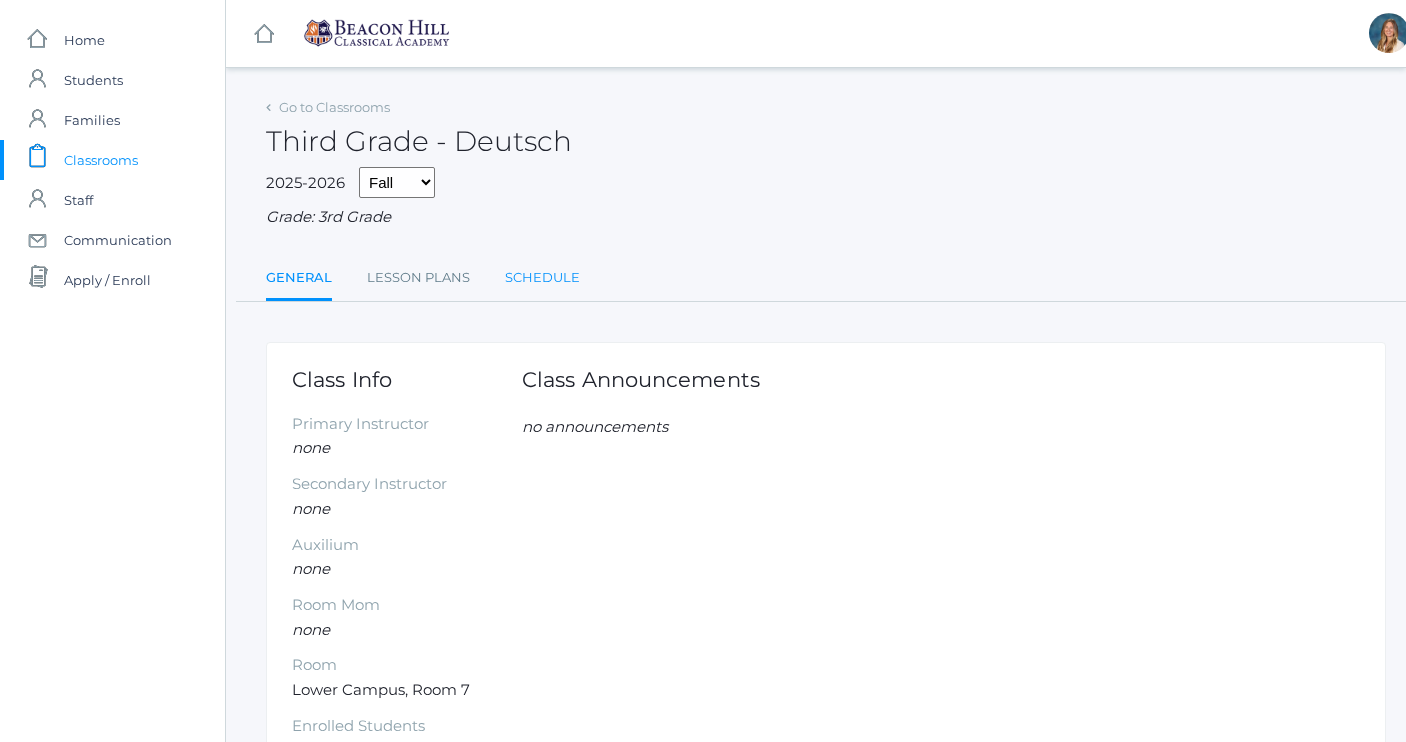 click on "Schedule" at bounding box center (542, 278) 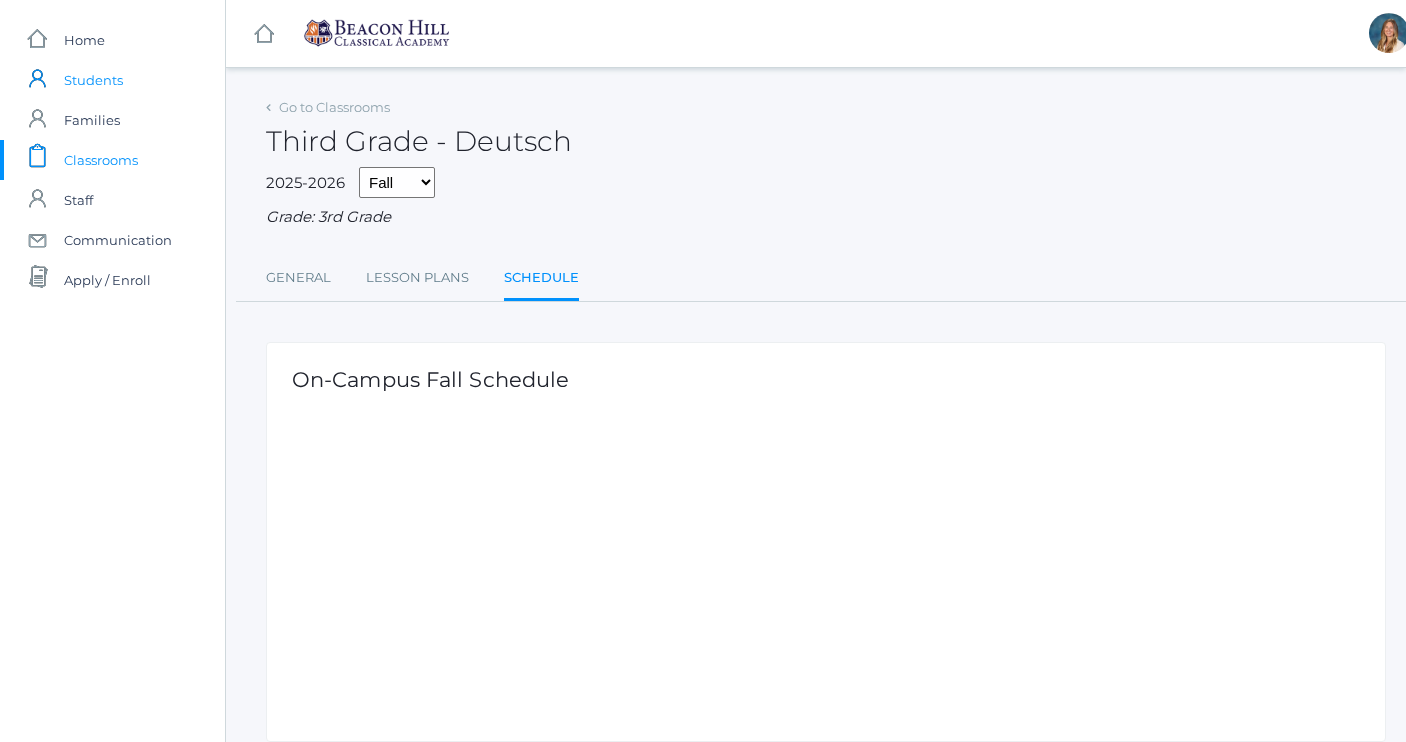 click on "Students" at bounding box center [93, 80] 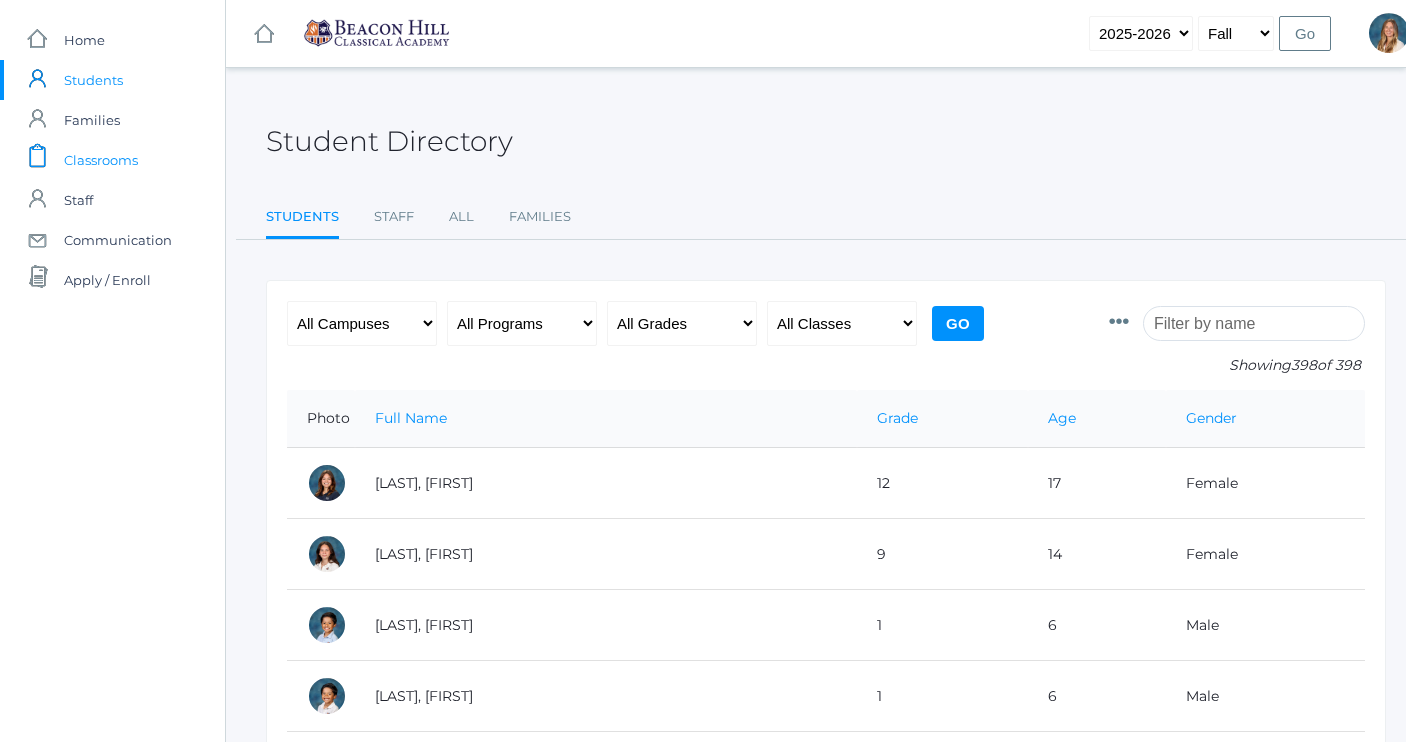 click on "Classrooms" at bounding box center [101, 160] 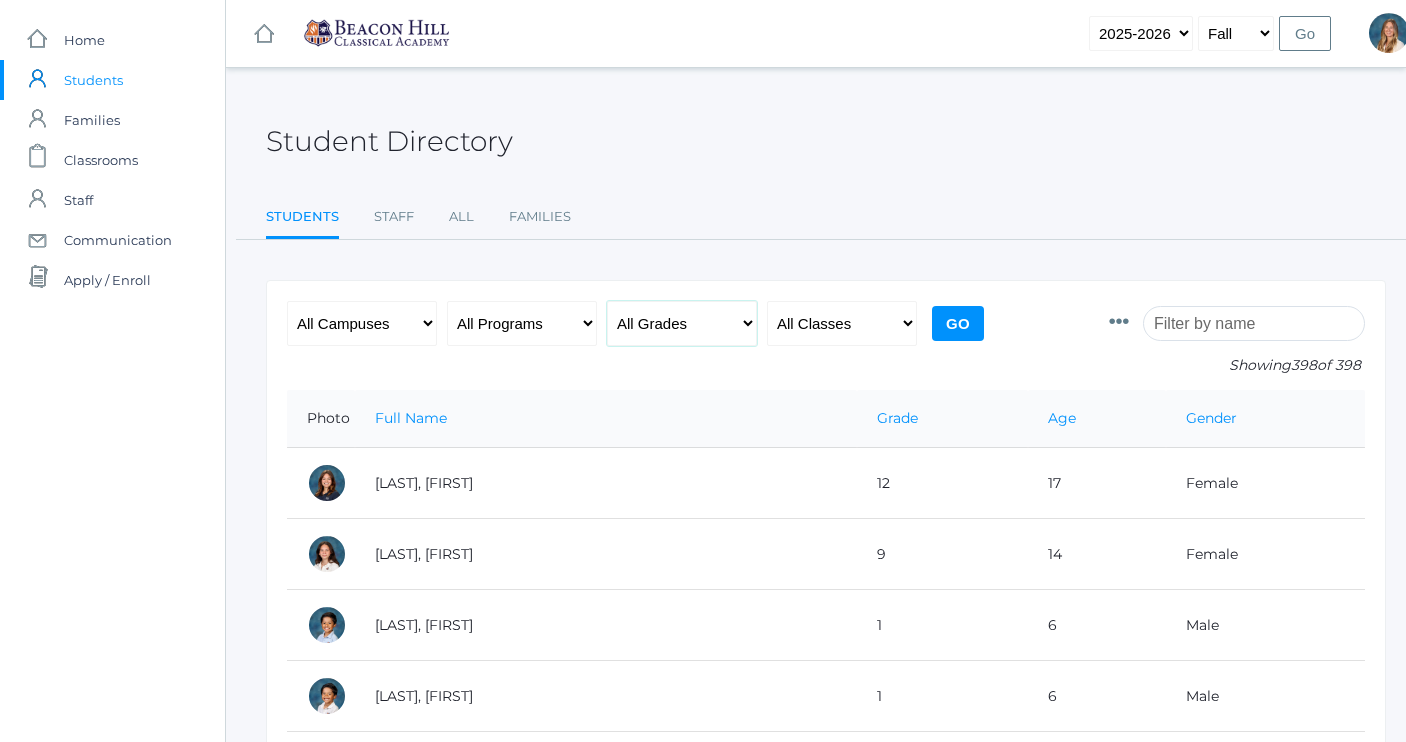 select on "3" 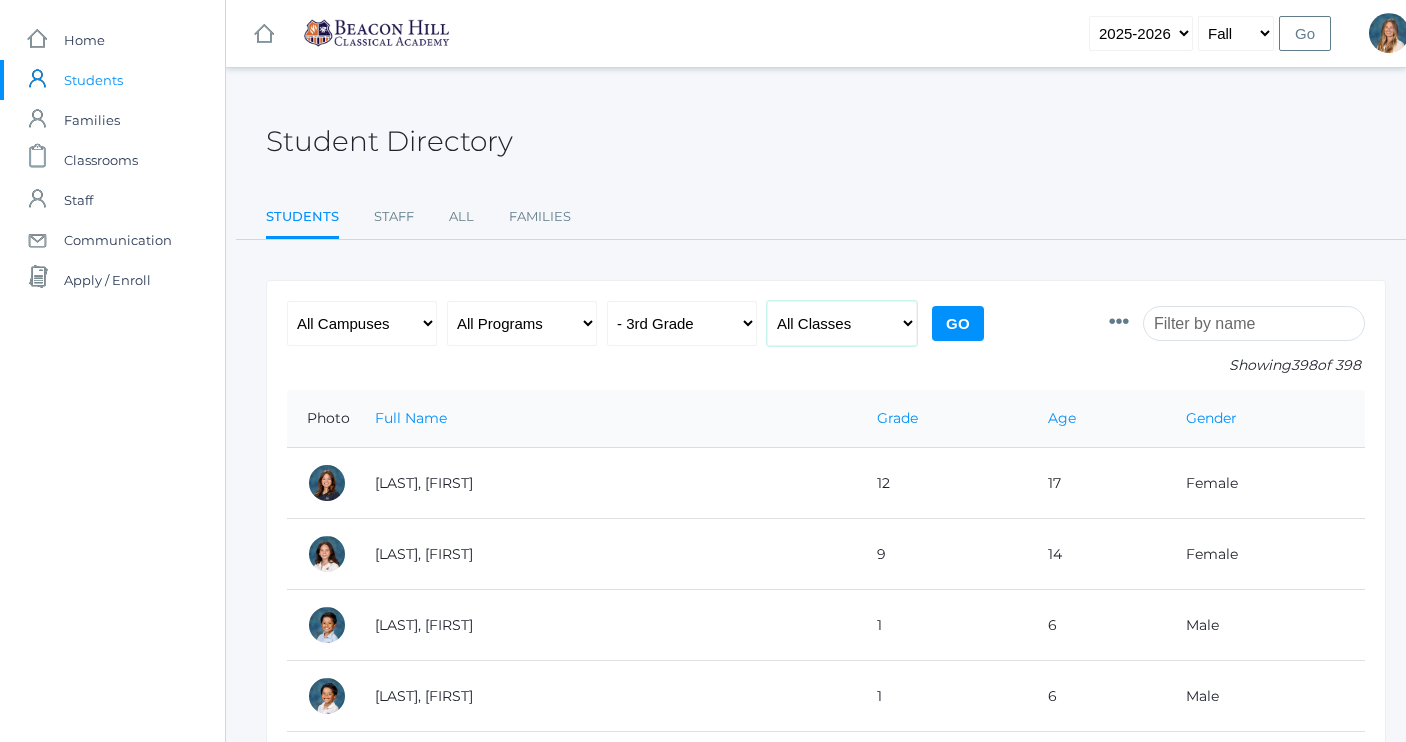 select on "2078" 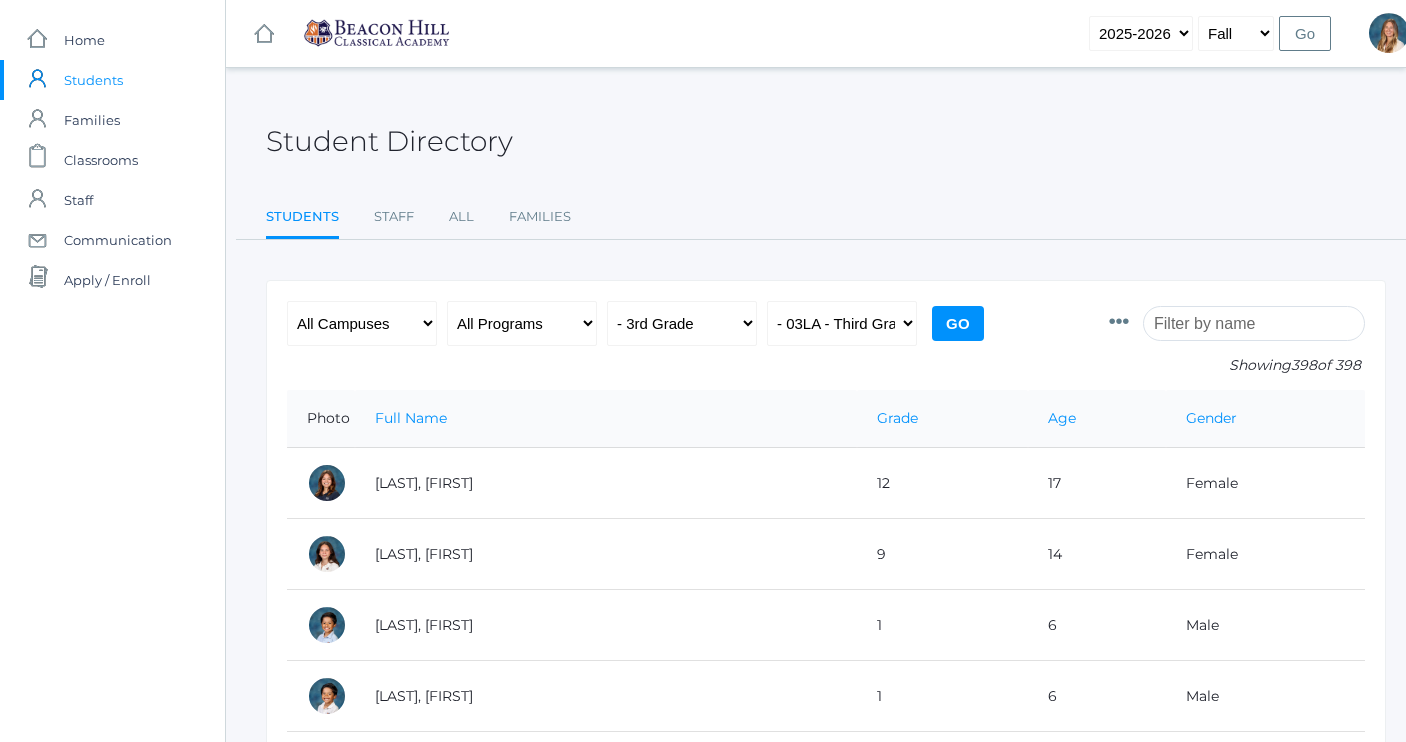click on "Go" at bounding box center [958, 323] 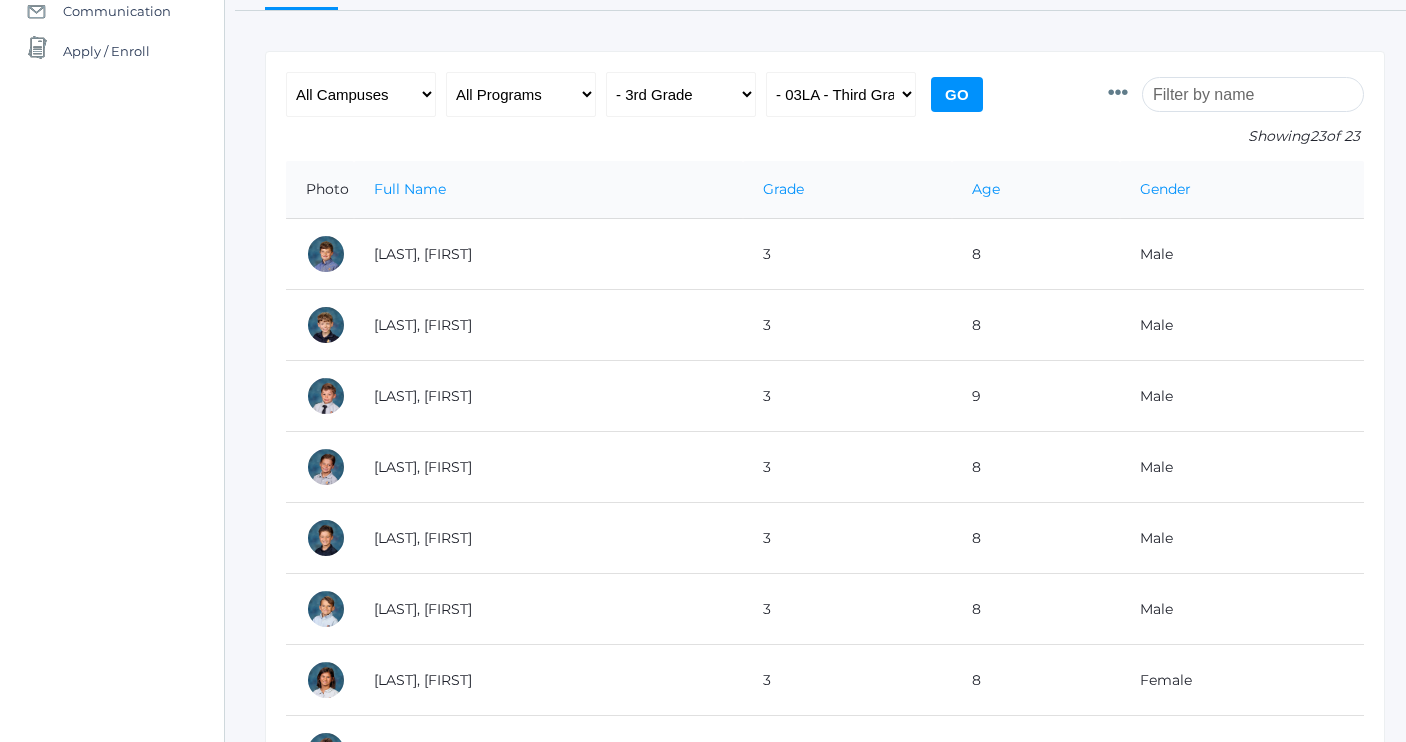 scroll, scrollTop: 0, scrollLeft: 1, axis: horizontal 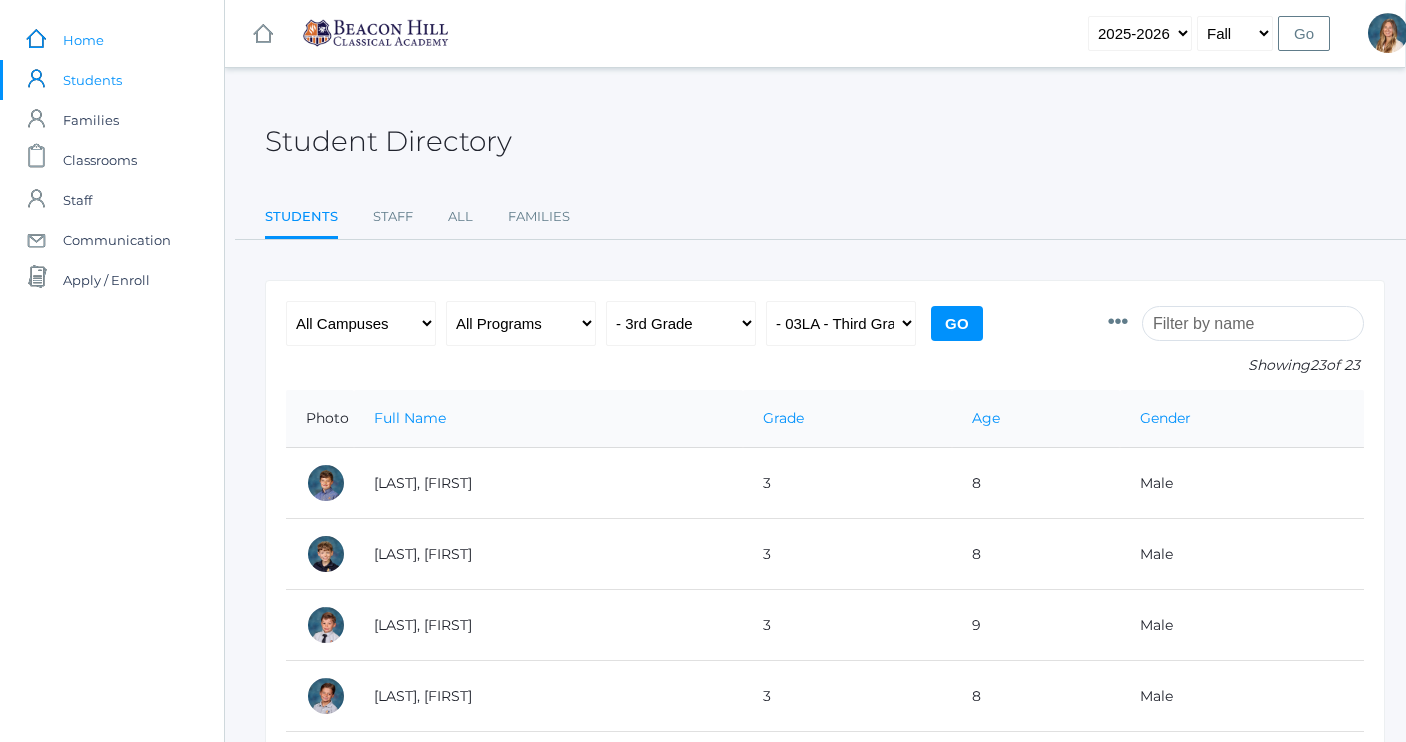 click on "Home" at bounding box center [83, 40] 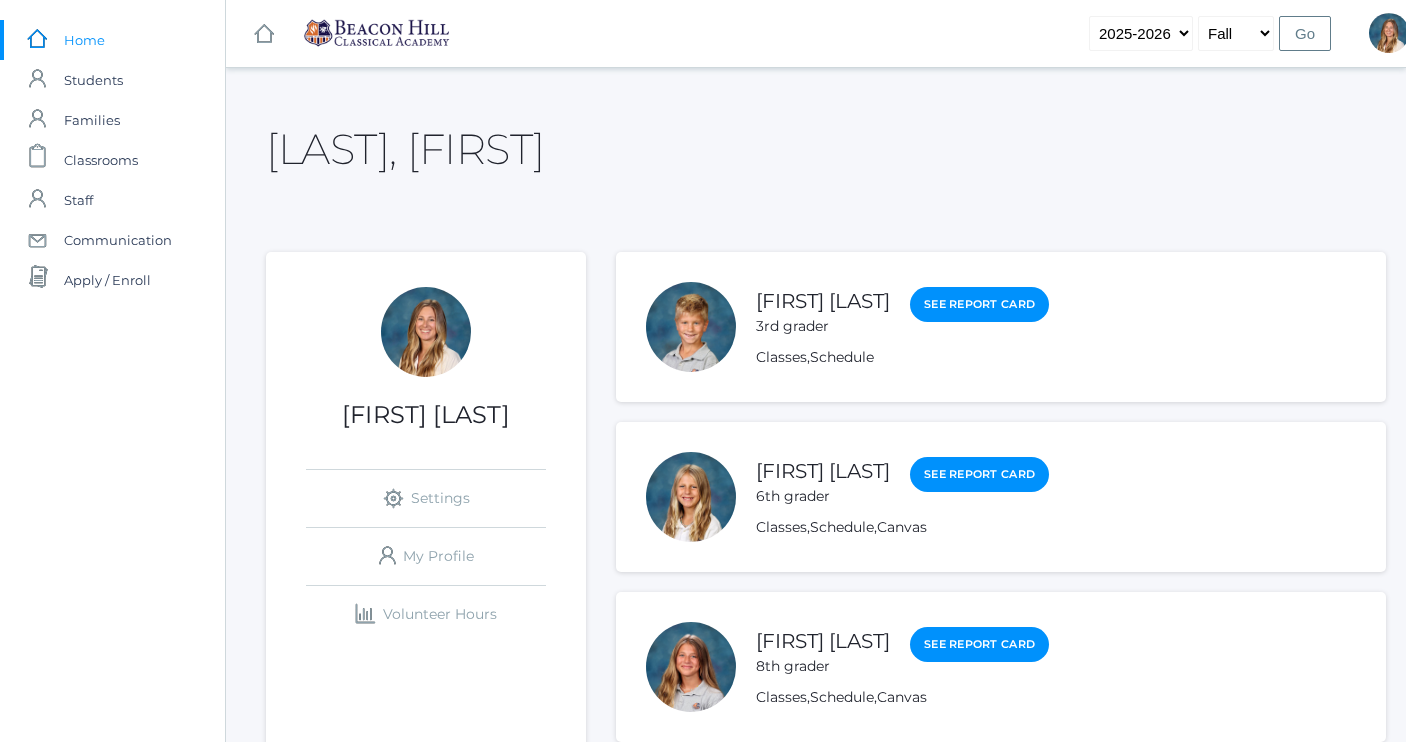 scroll, scrollTop: 0, scrollLeft: 0, axis: both 